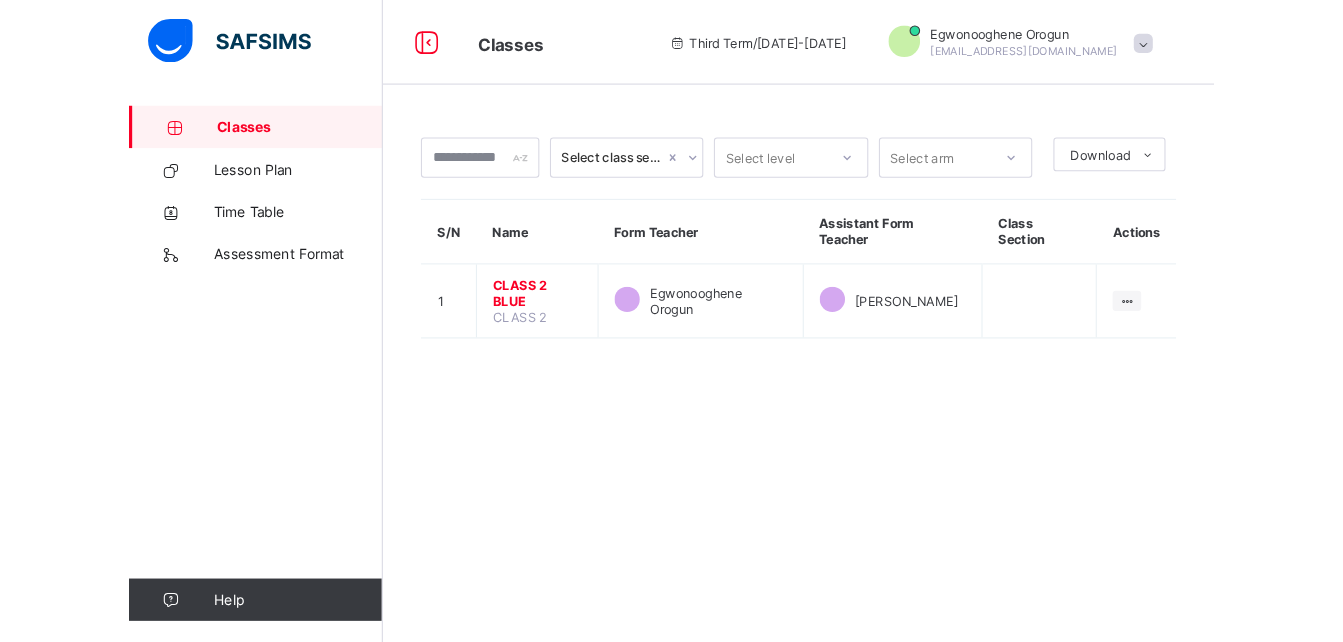 scroll, scrollTop: 0, scrollLeft: 0, axis: both 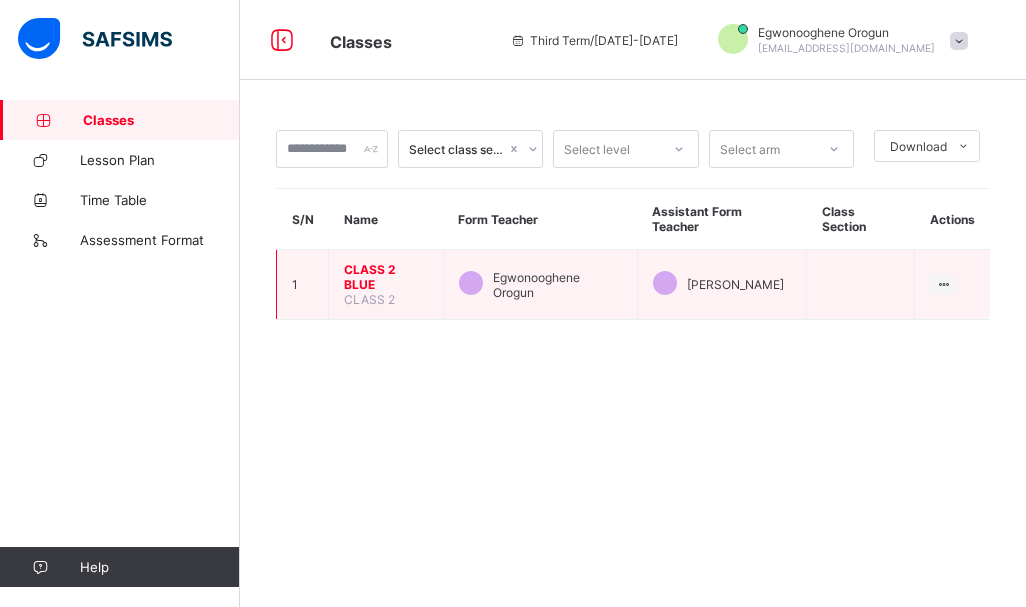 click on "CLASS 2   BLUE" at bounding box center [386, 277] 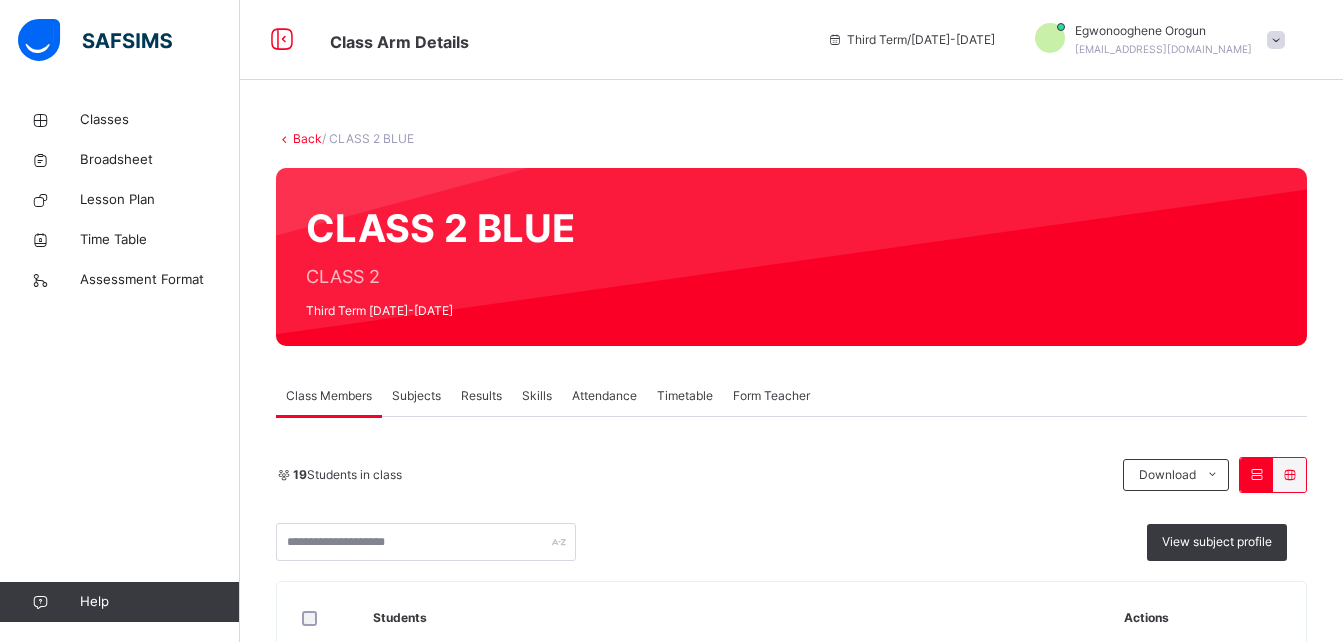 scroll, scrollTop: 0, scrollLeft: 0, axis: both 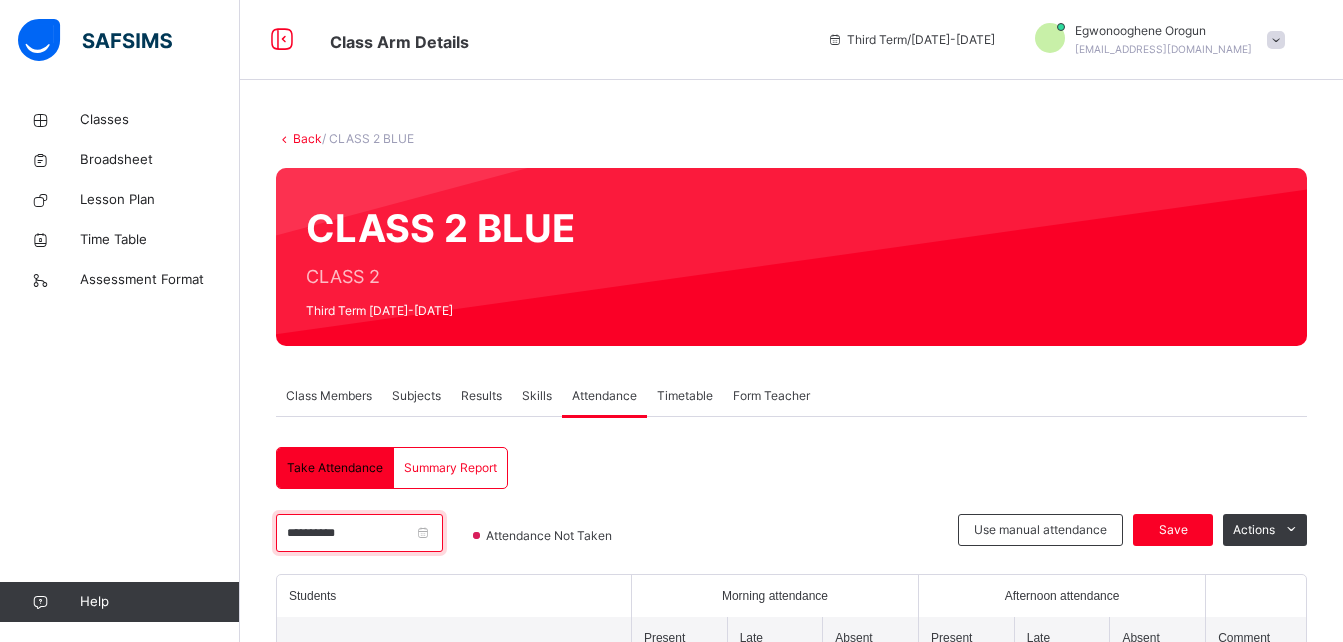 click on "**********" at bounding box center [359, 533] 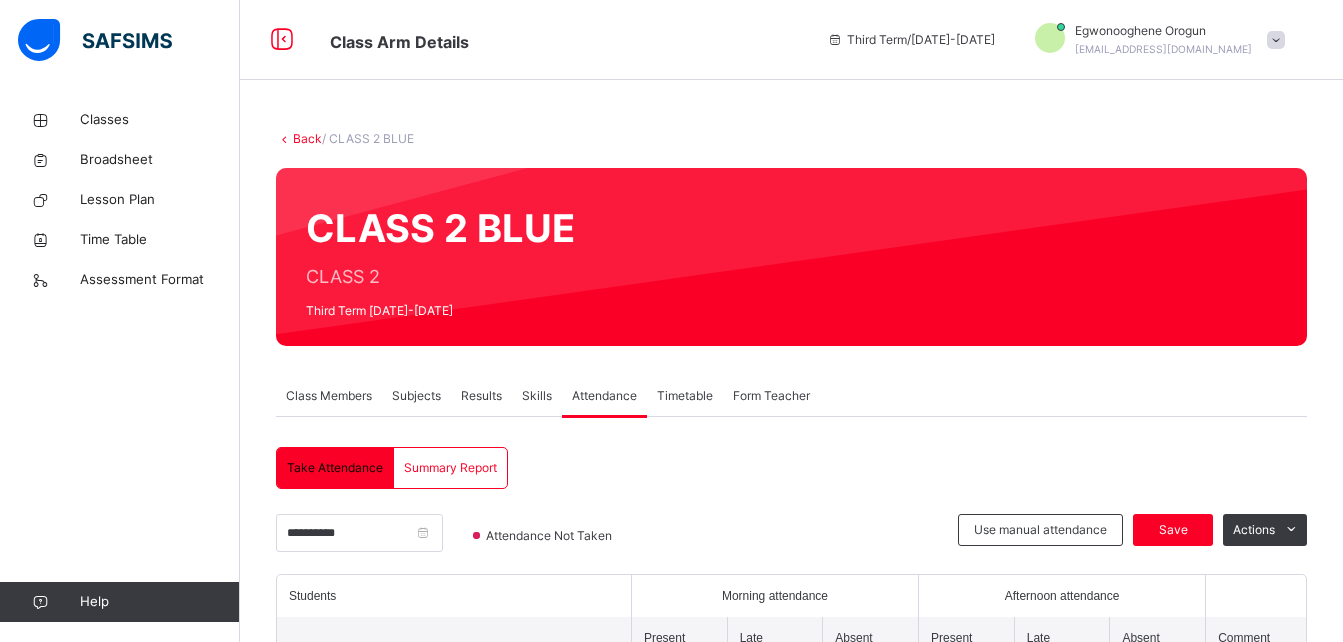 click on "**********" at bounding box center (791, 1192) 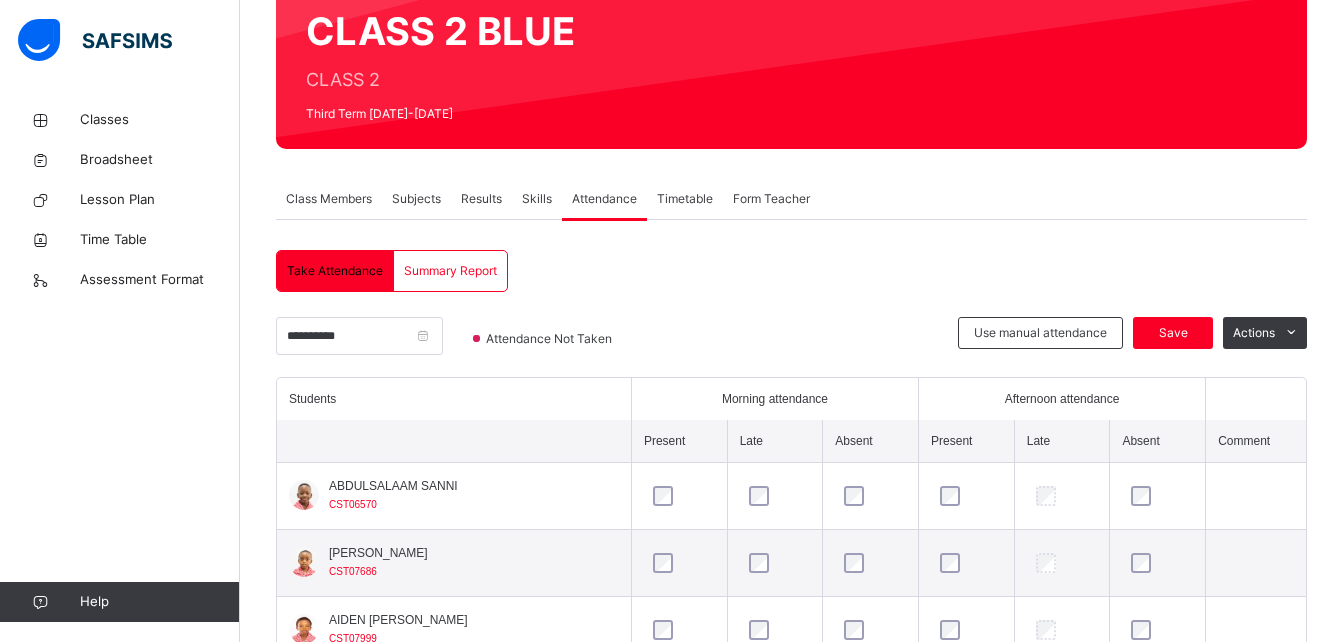 scroll, scrollTop: 200, scrollLeft: 0, axis: vertical 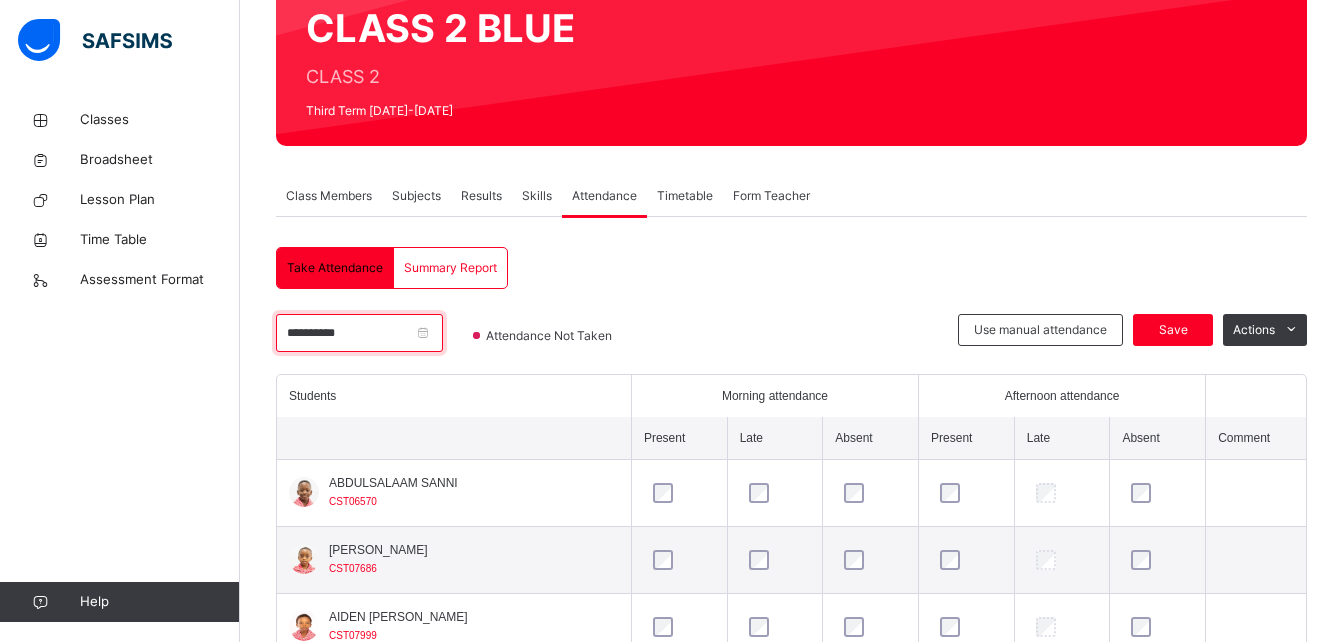 click on "**********" at bounding box center (359, 333) 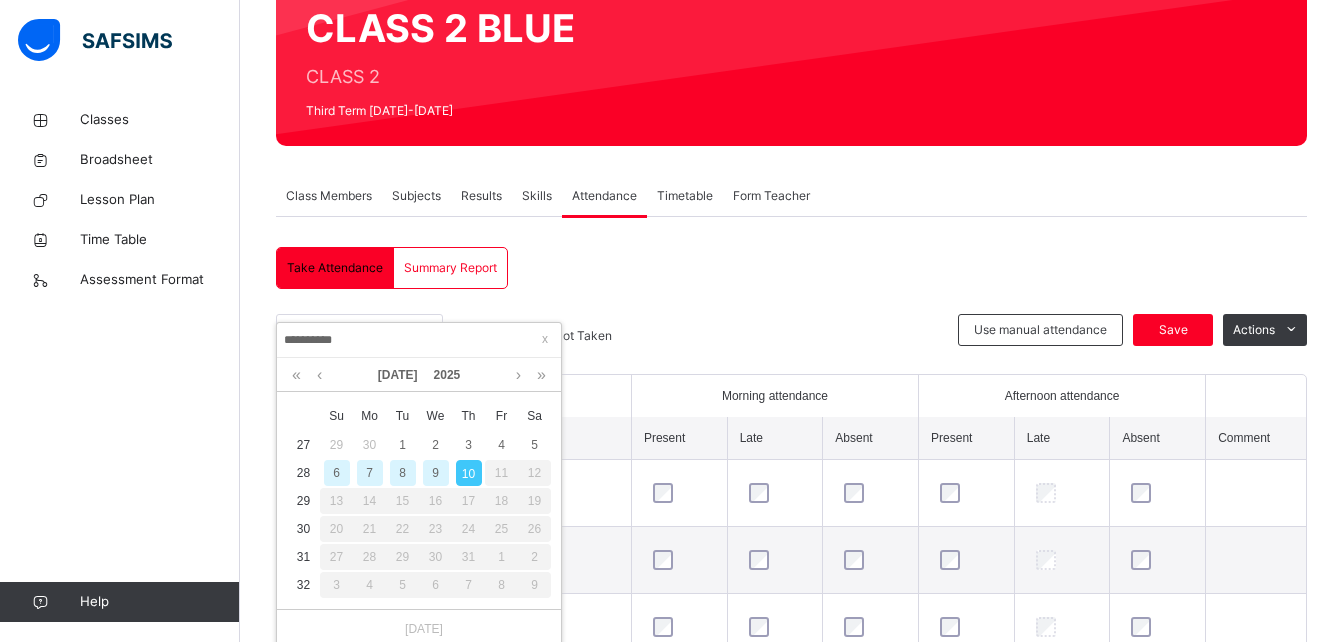 click on "9" at bounding box center (436, 473) 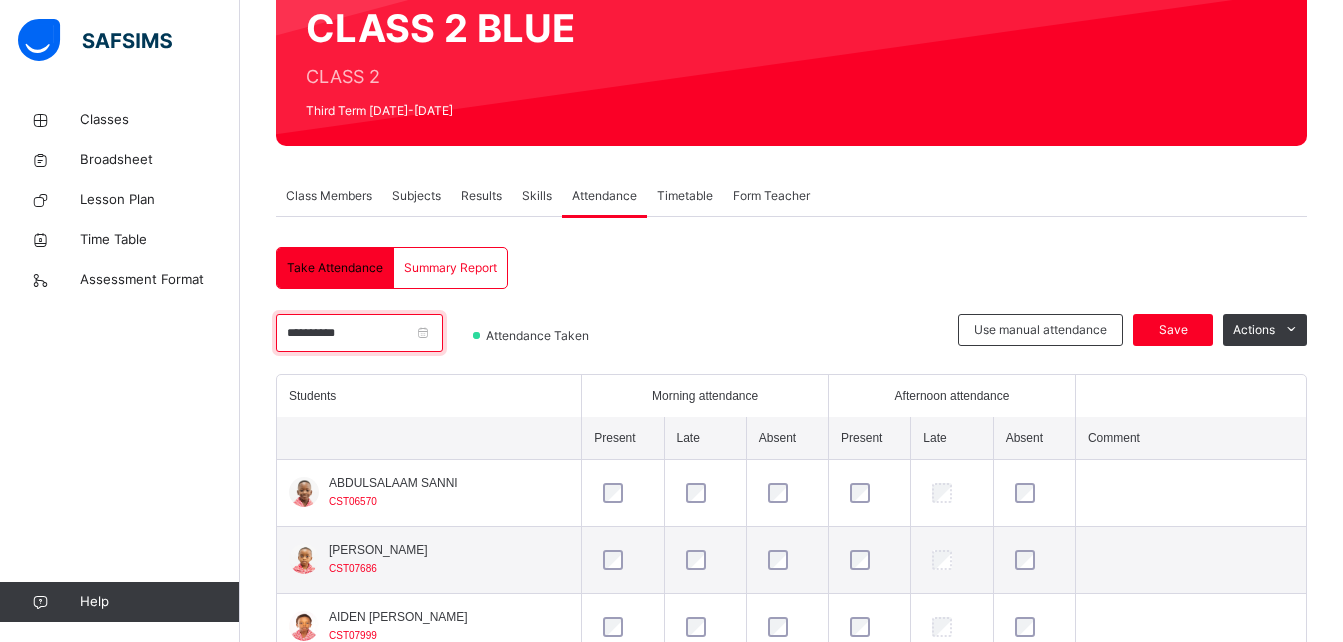 click on "**********" at bounding box center (359, 333) 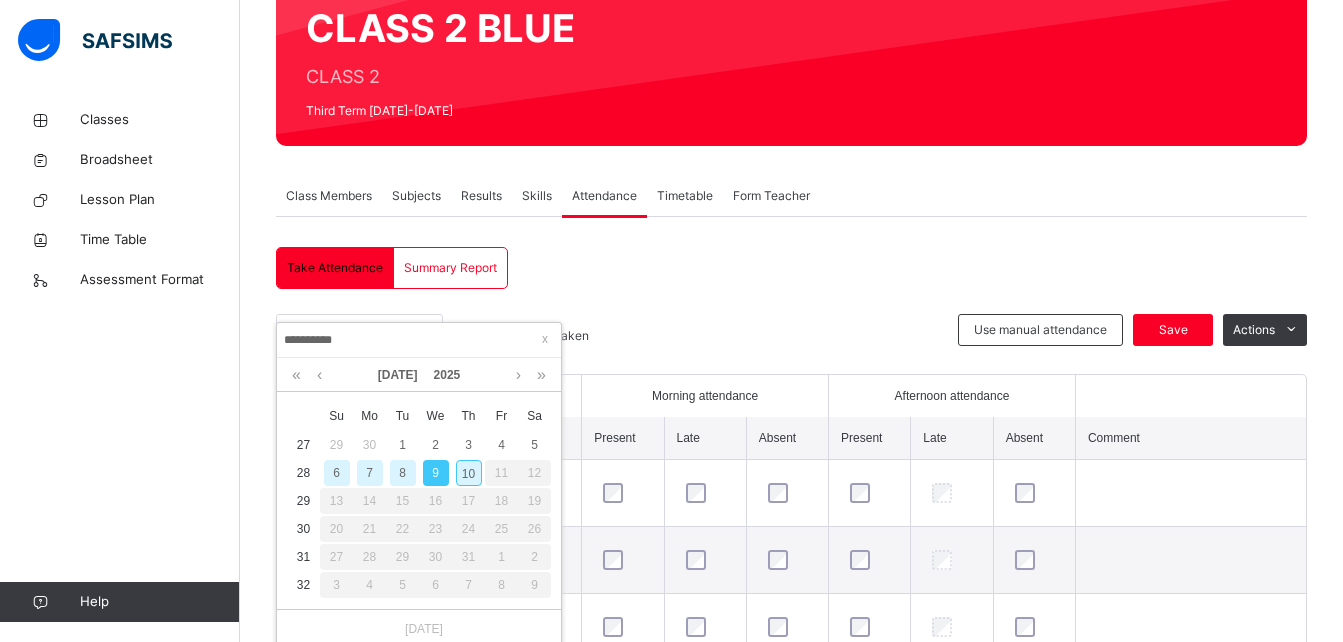 click on "10" at bounding box center [469, 473] 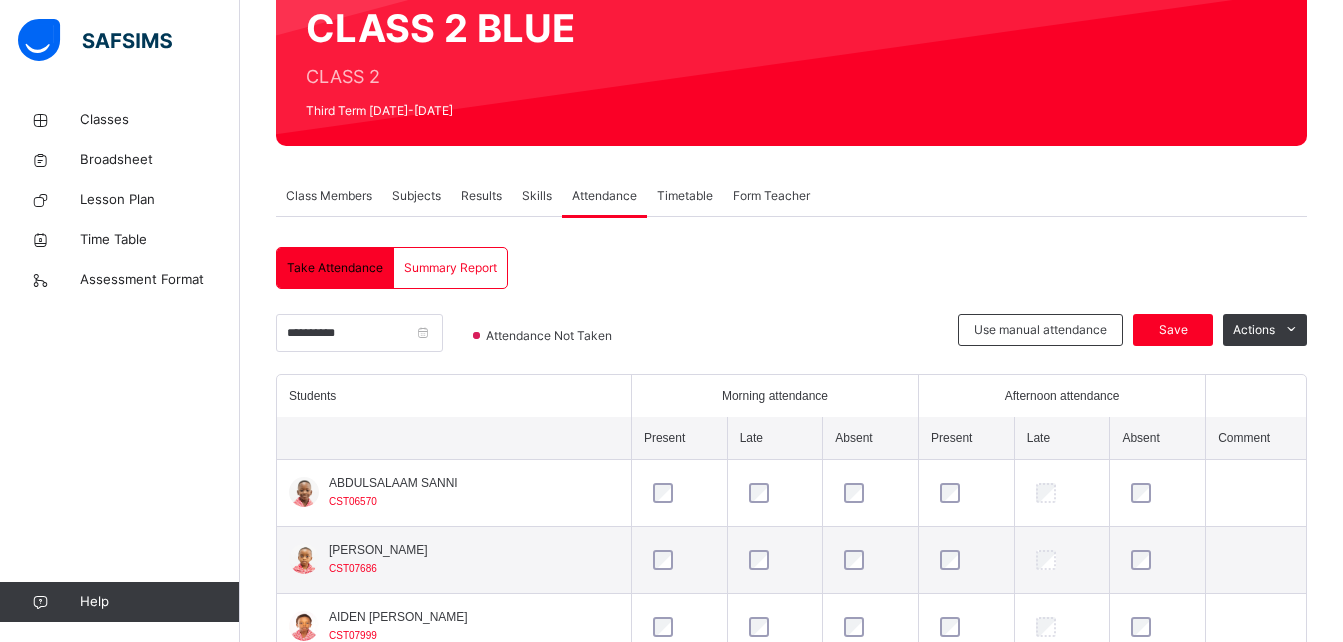 click on "Subjects" at bounding box center [416, 196] 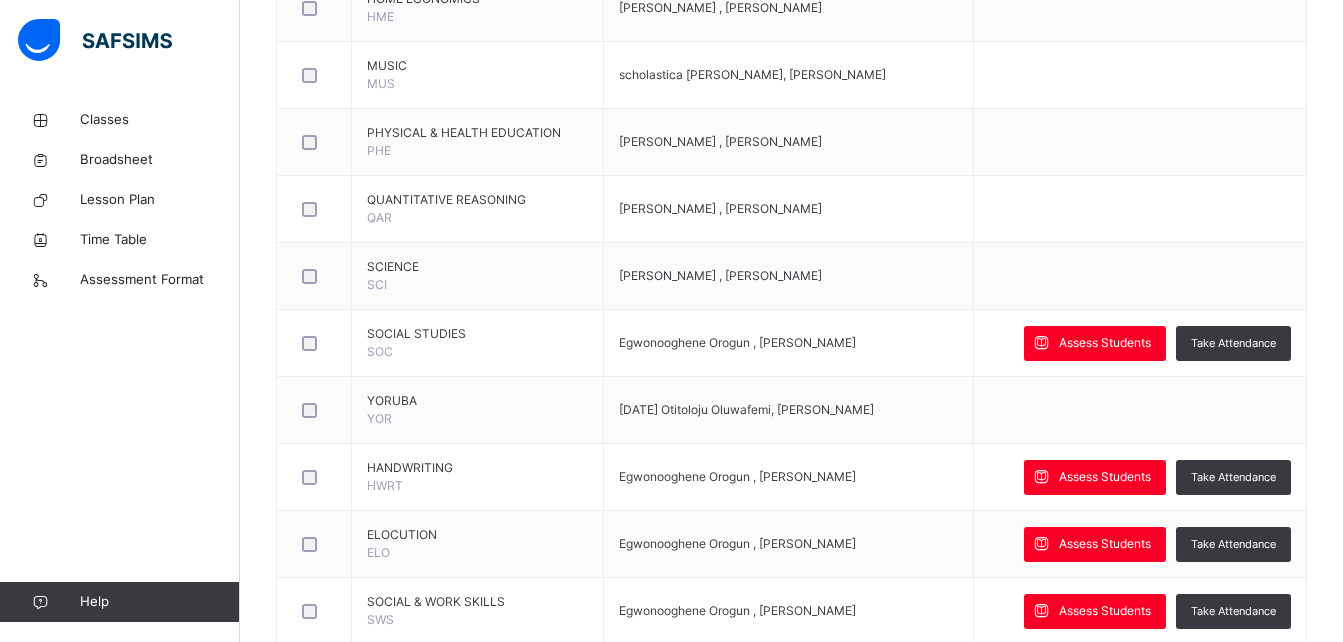 scroll, scrollTop: 800, scrollLeft: 0, axis: vertical 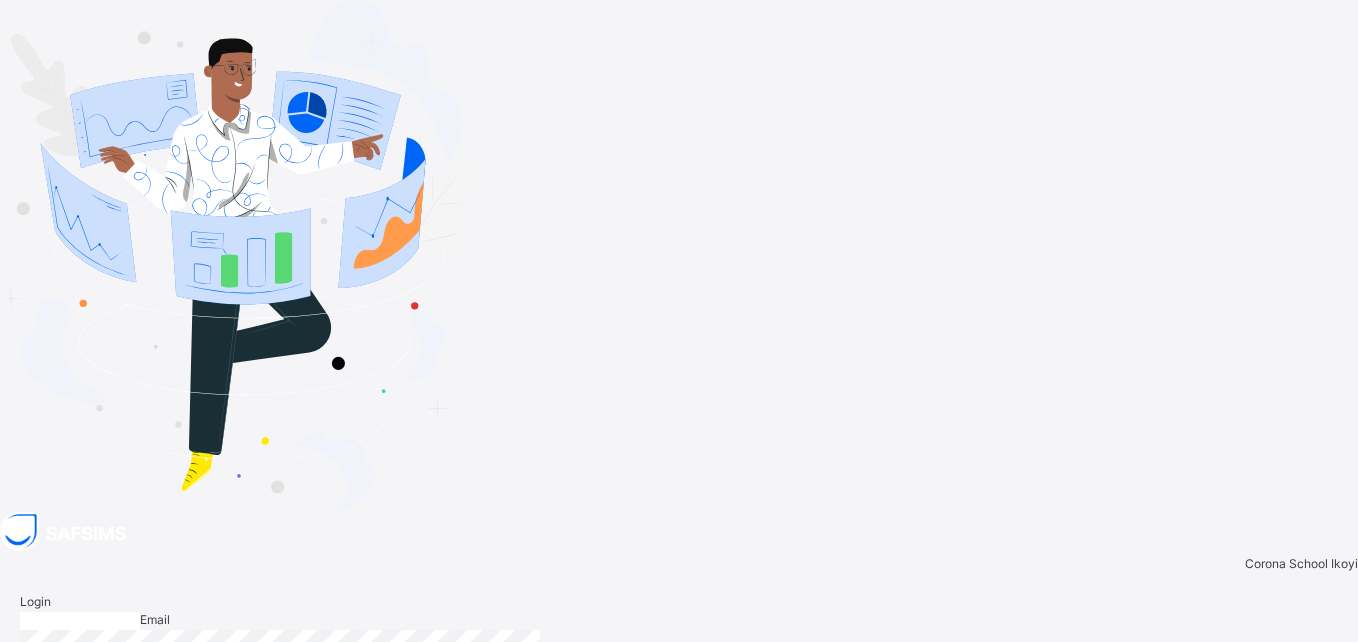 click at bounding box center (80, 621) 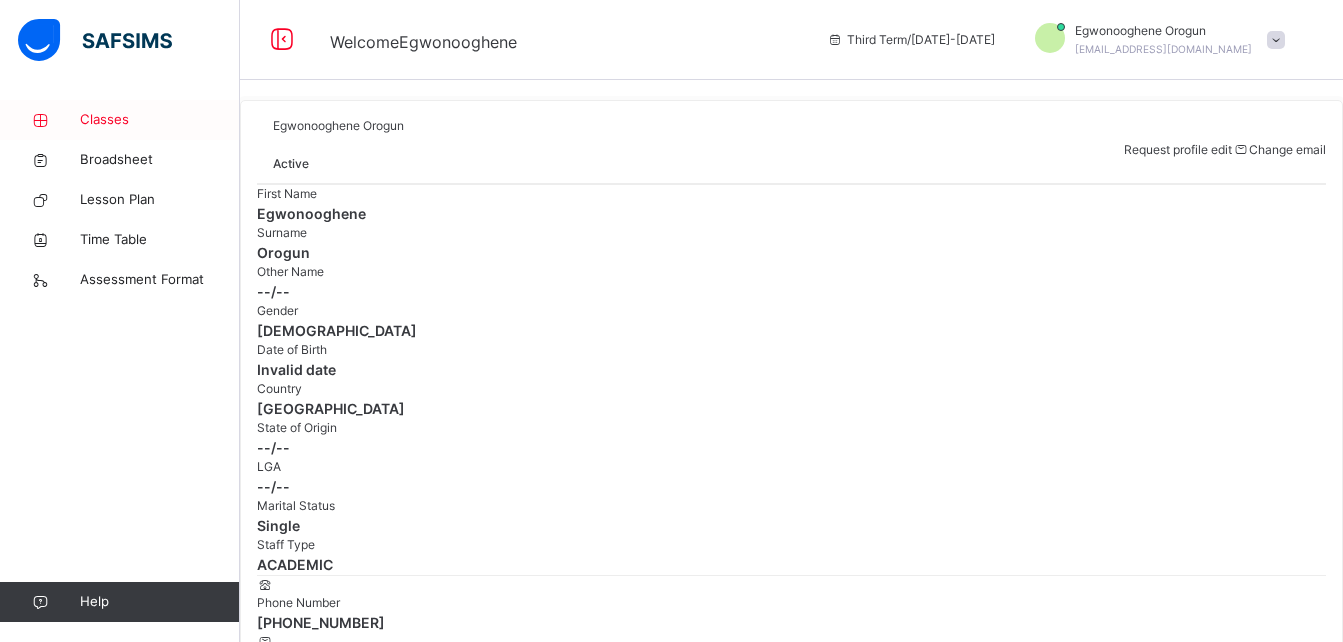 click on "Classes" at bounding box center (160, 120) 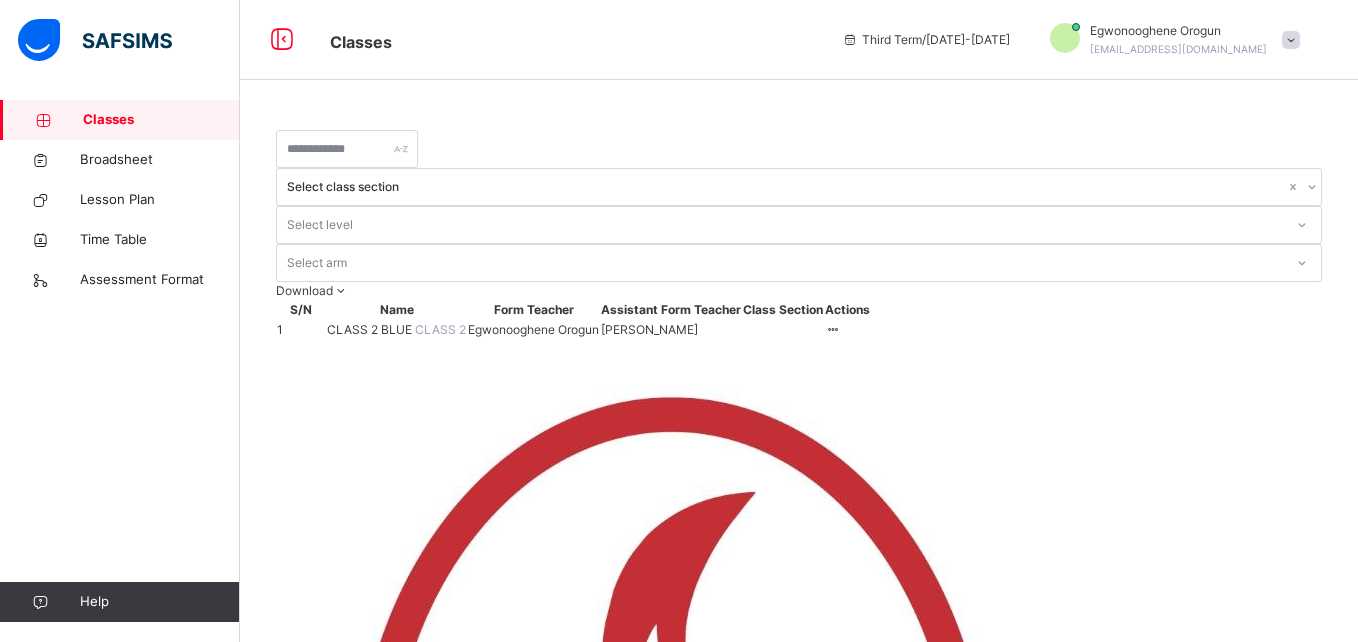 click on "CLASS 2   BLUE" at bounding box center [371, 329] 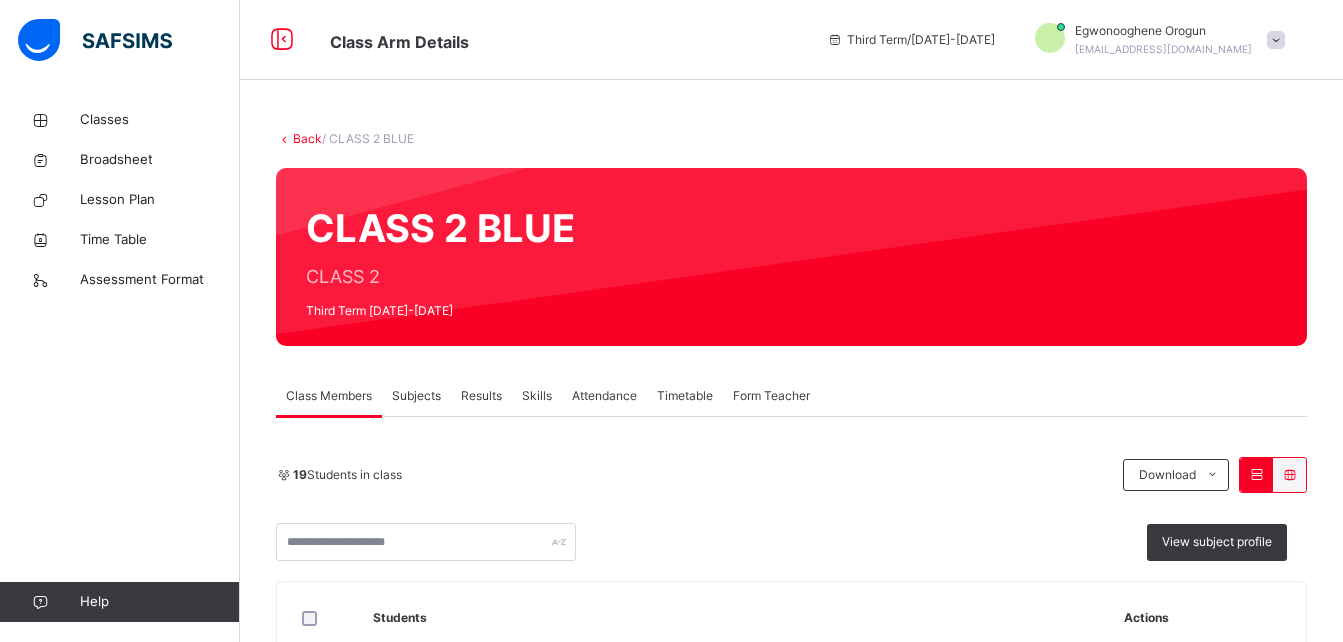click on "19  Students in class Download Pdf Report Excel Report" at bounding box center [791, 475] 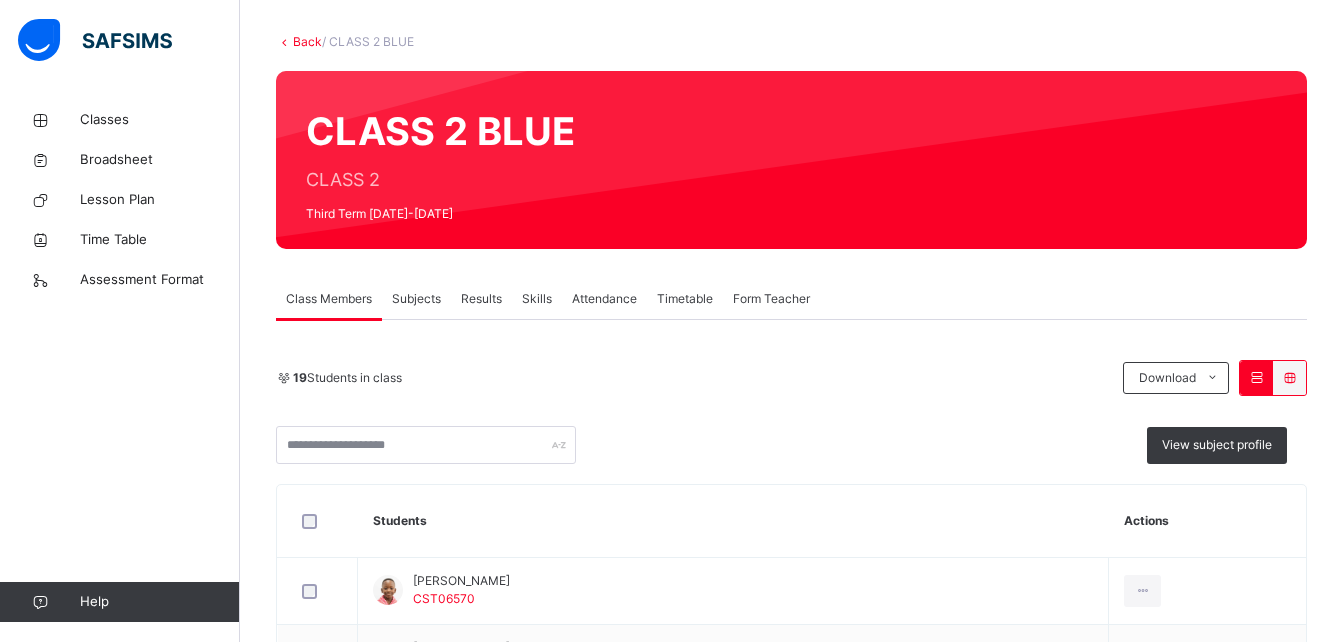 scroll, scrollTop: 80, scrollLeft: 0, axis: vertical 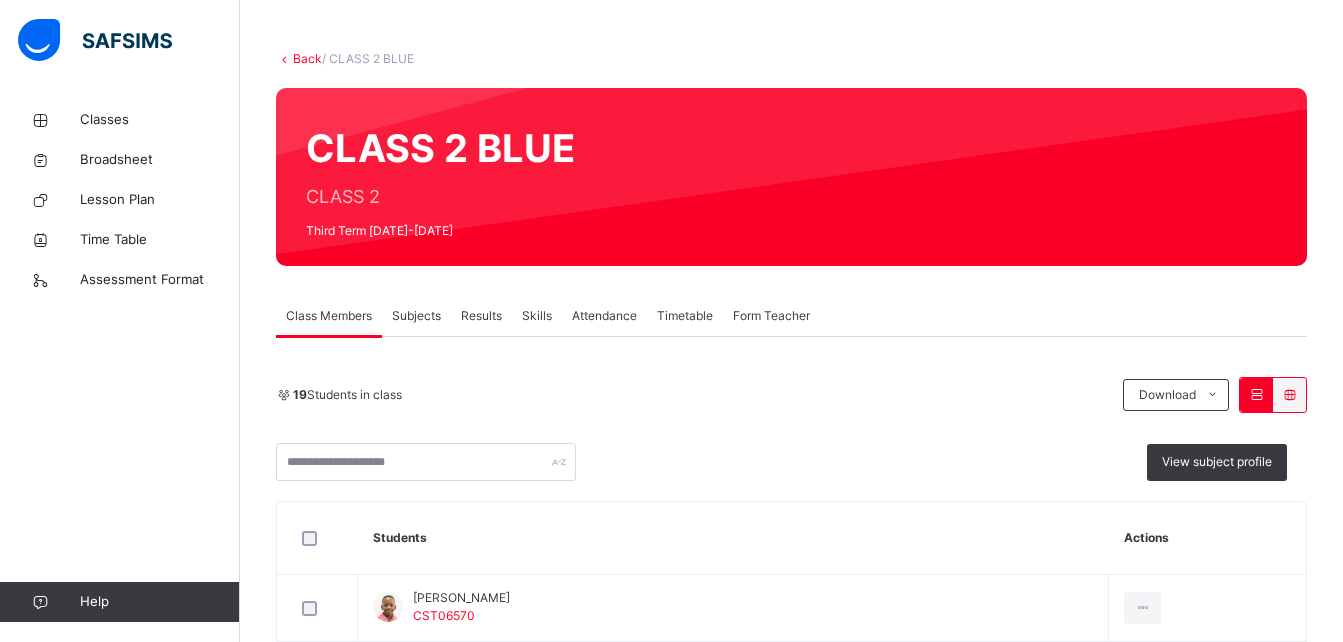click on "Subjects" at bounding box center [416, 316] 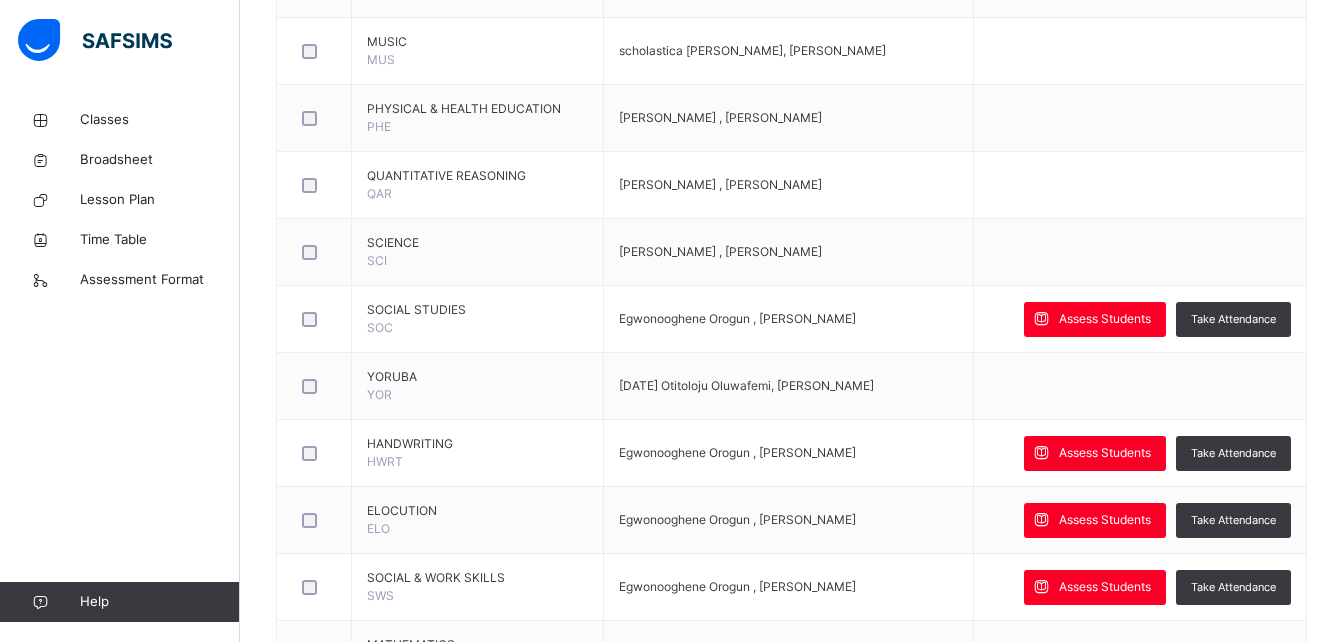 scroll, scrollTop: 840, scrollLeft: 0, axis: vertical 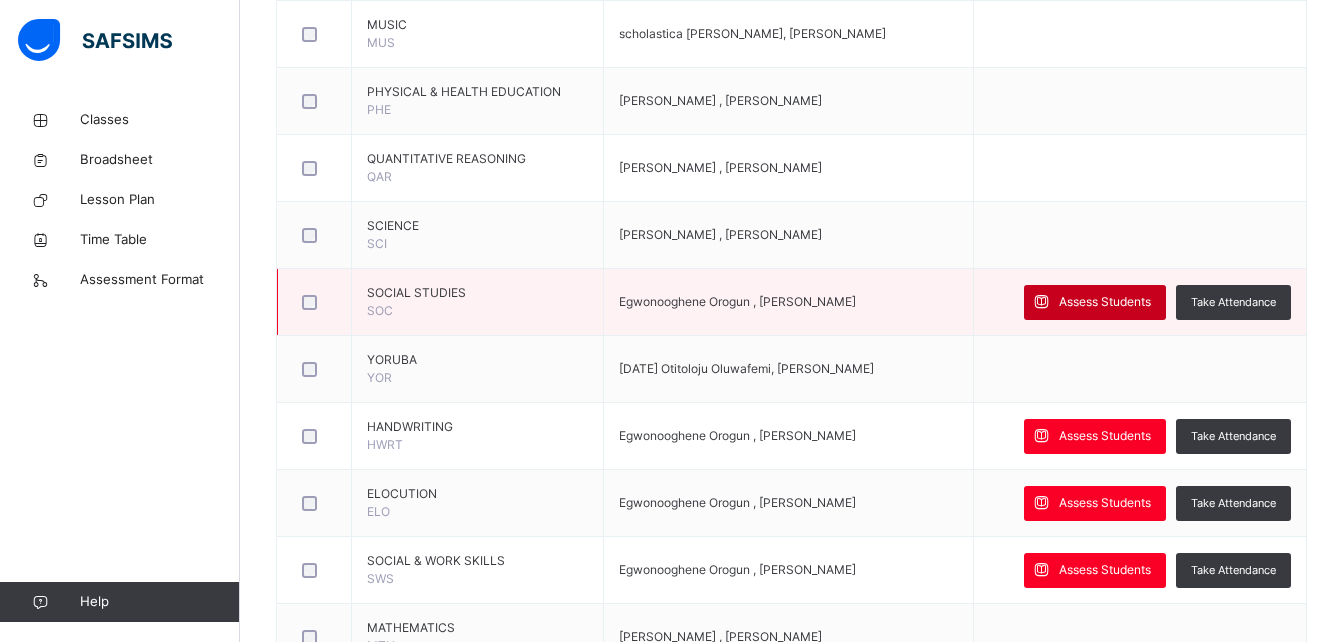 click on "Assess Students" at bounding box center (1105, 302) 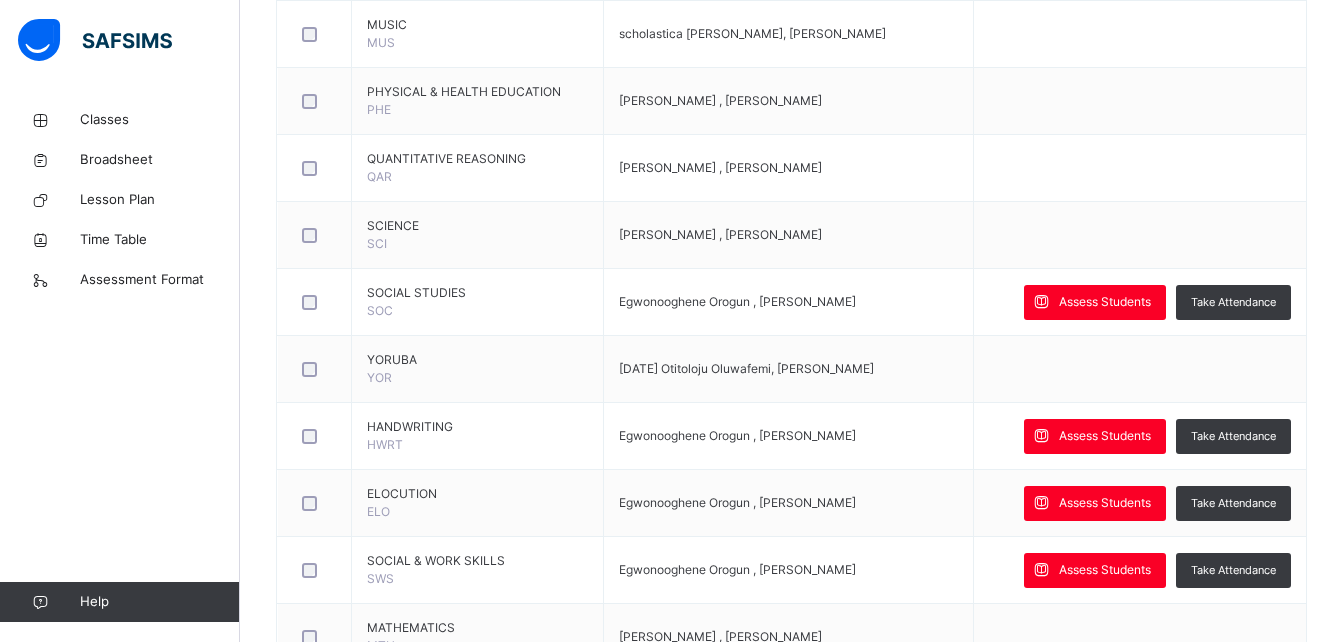 click at bounding box center [1461, 1475] 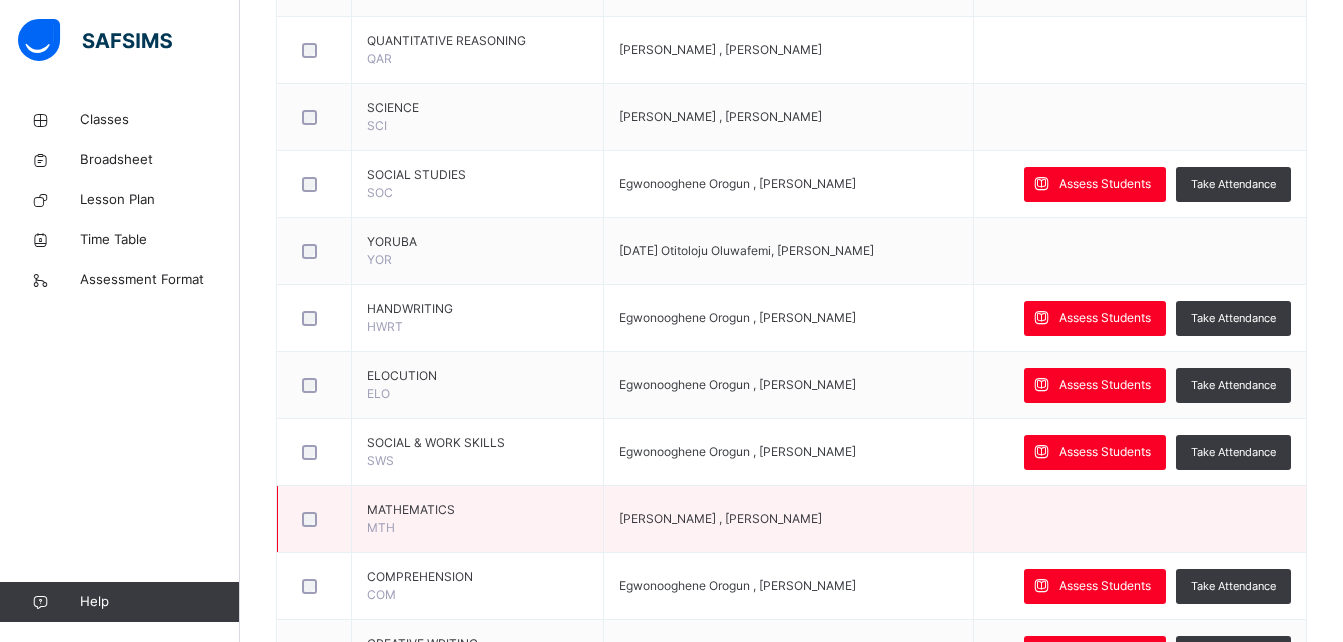 scroll, scrollTop: 960, scrollLeft: 0, axis: vertical 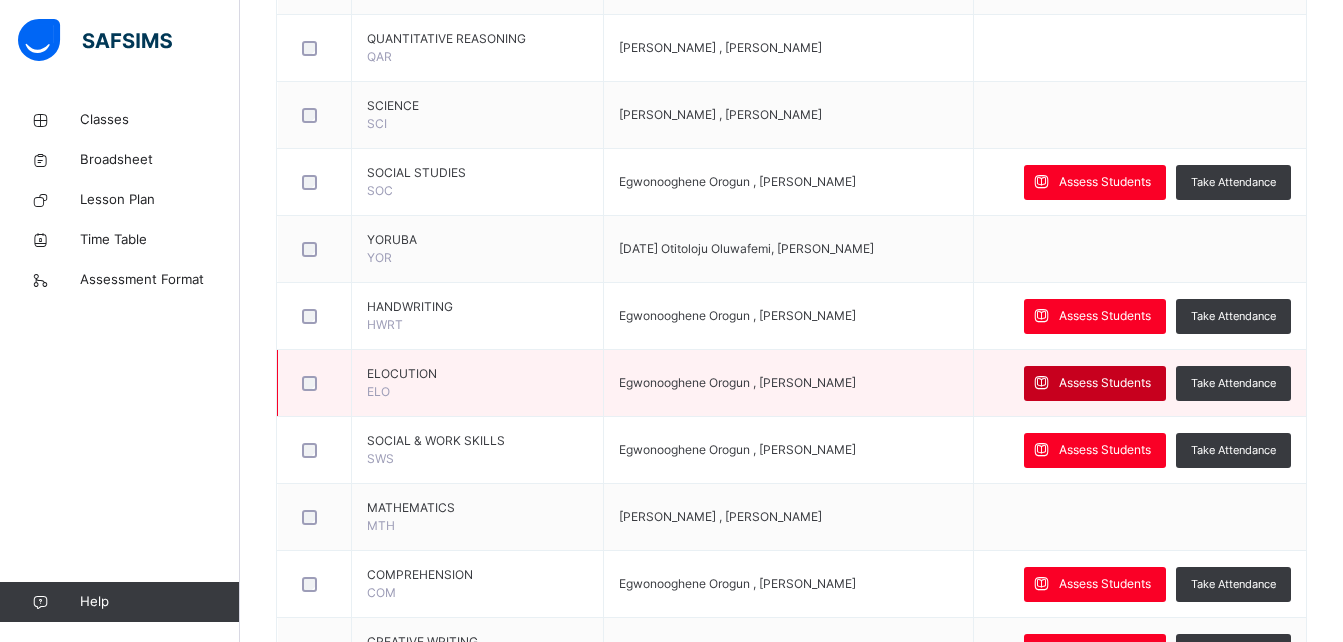 click on "Assess Students" at bounding box center [1105, 383] 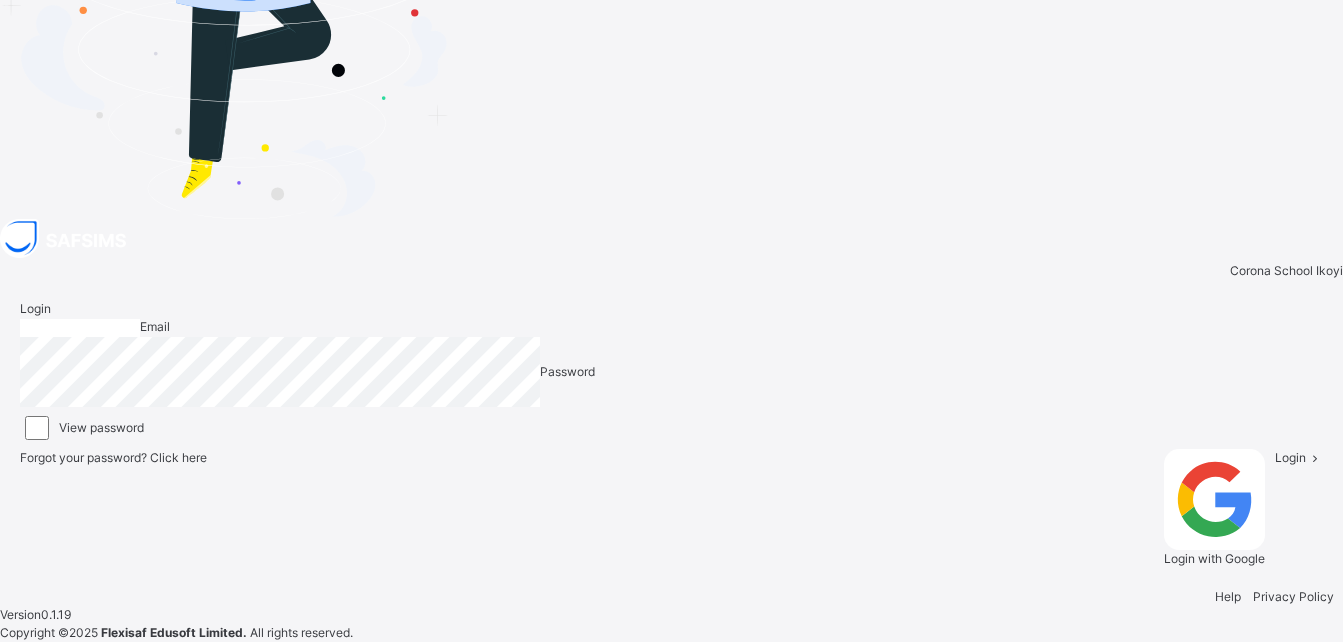 scroll, scrollTop: 0, scrollLeft: 0, axis: both 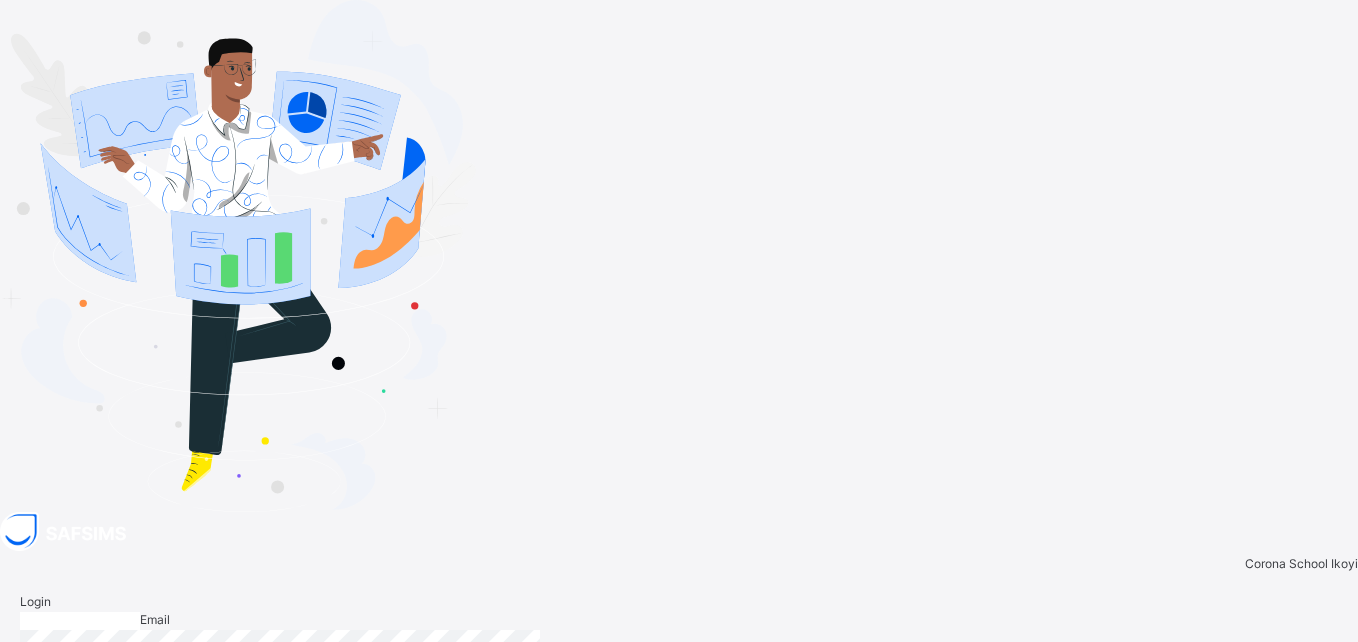 click at bounding box center (80, 621) 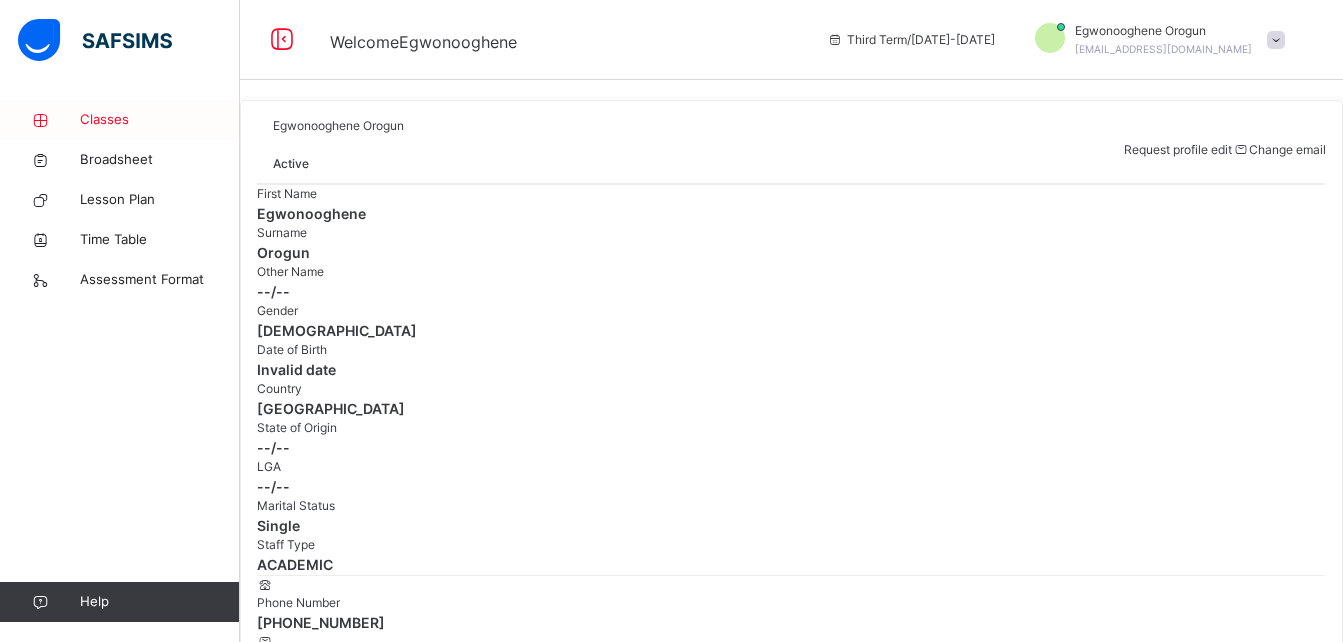 click on "Classes" at bounding box center (160, 120) 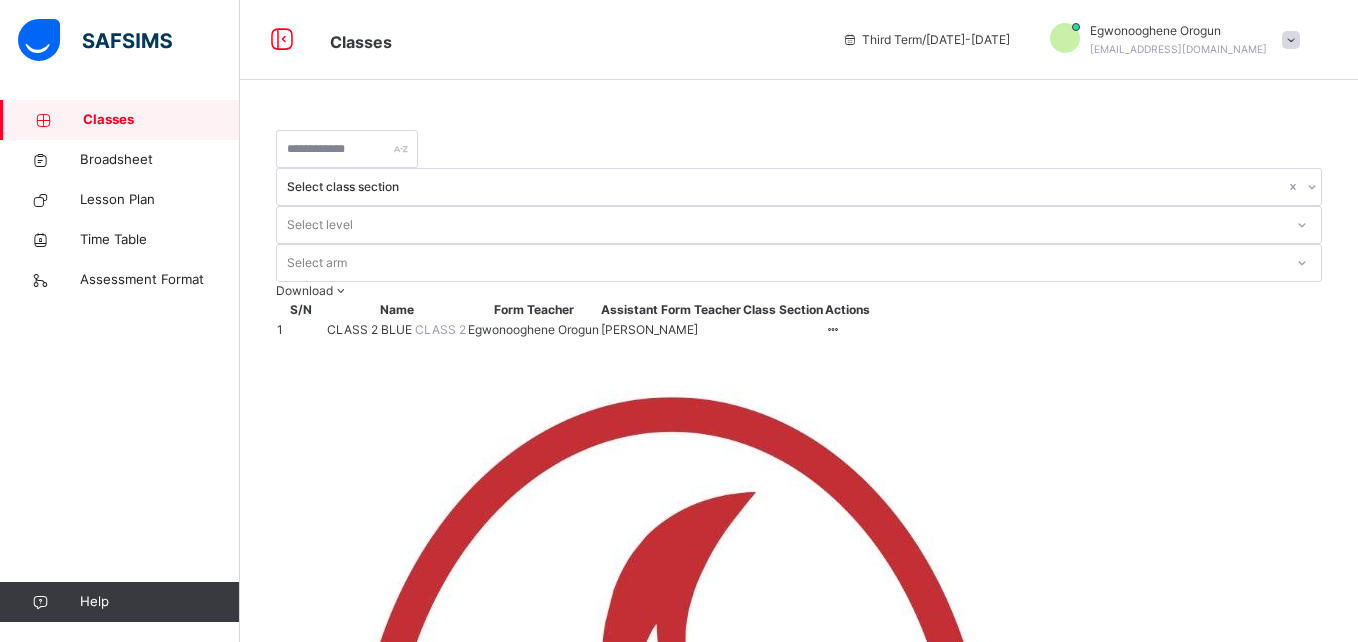 click on "CLASS 2   BLUE" at bounding box center (371, 329) 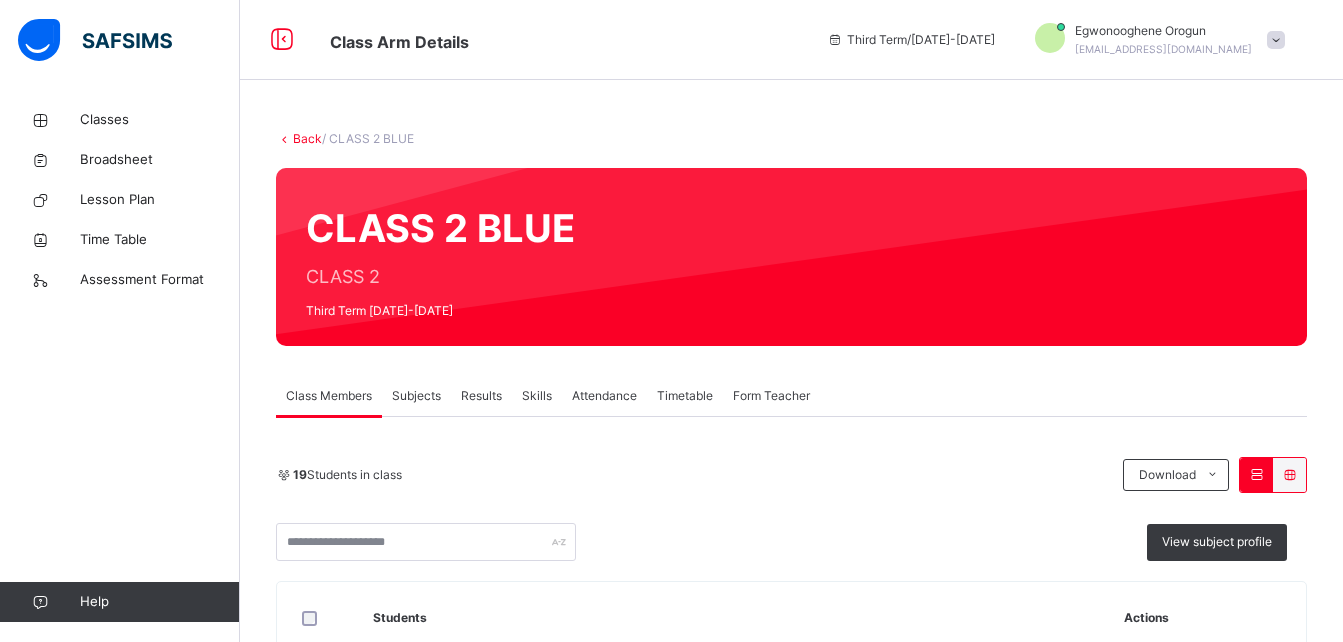 click on "Subjects" at bounding box center [416, 396] 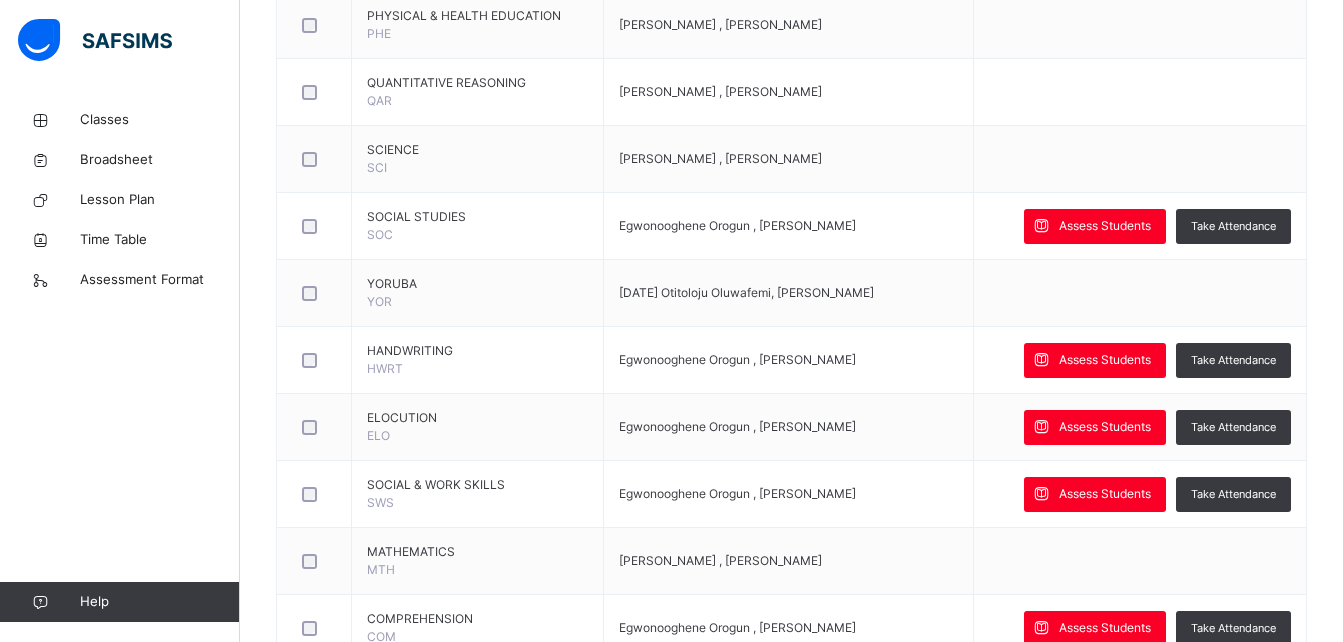 scroll, scrollTop: 920, scrollLeft: 0, axis: vertical 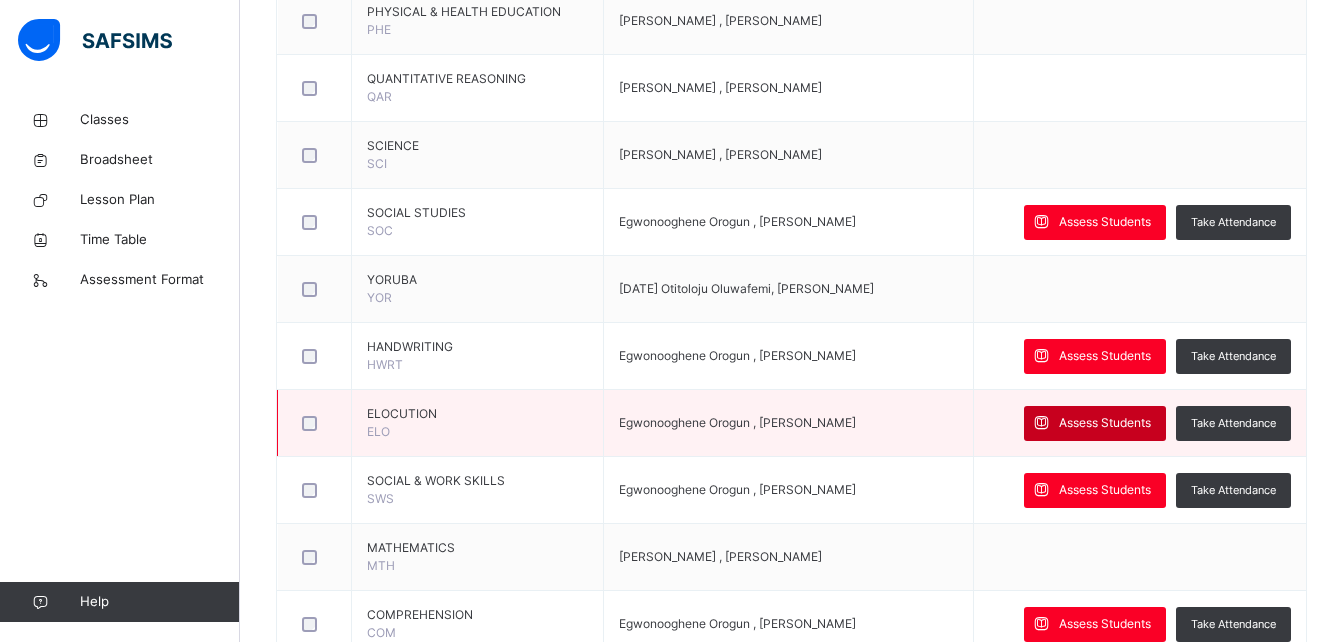 click on "Assess Students" at bounding box center (1105, 423) 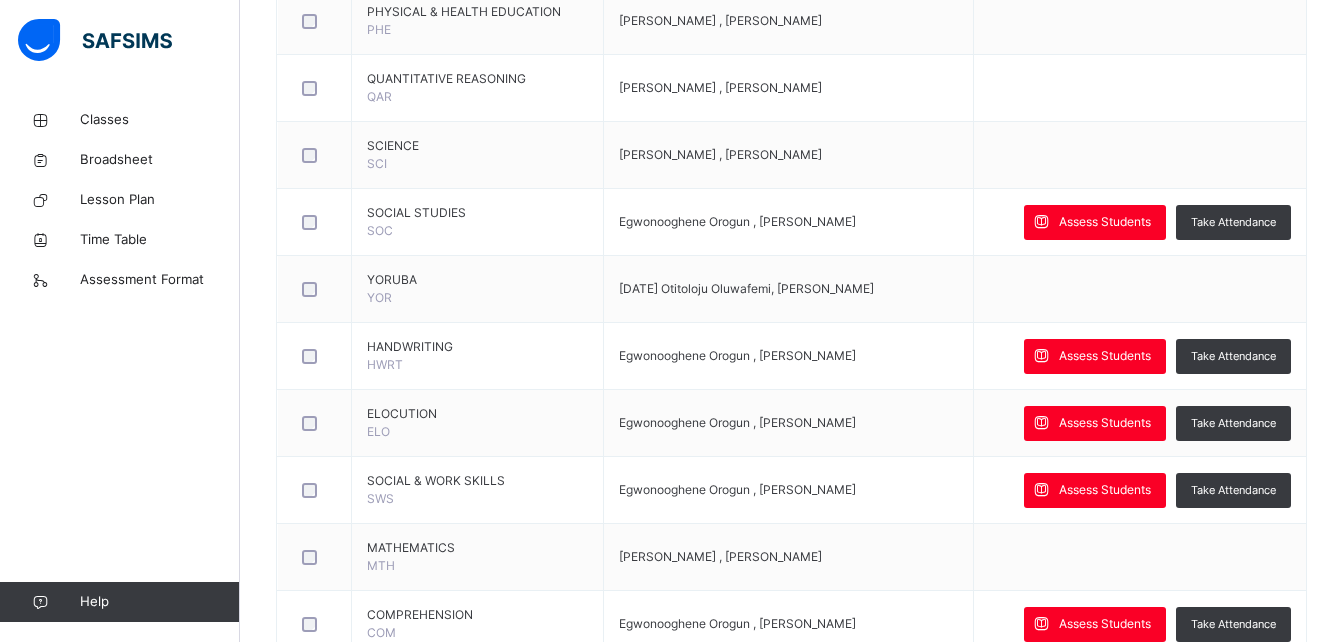 click at bounding box center (1461, 1395) 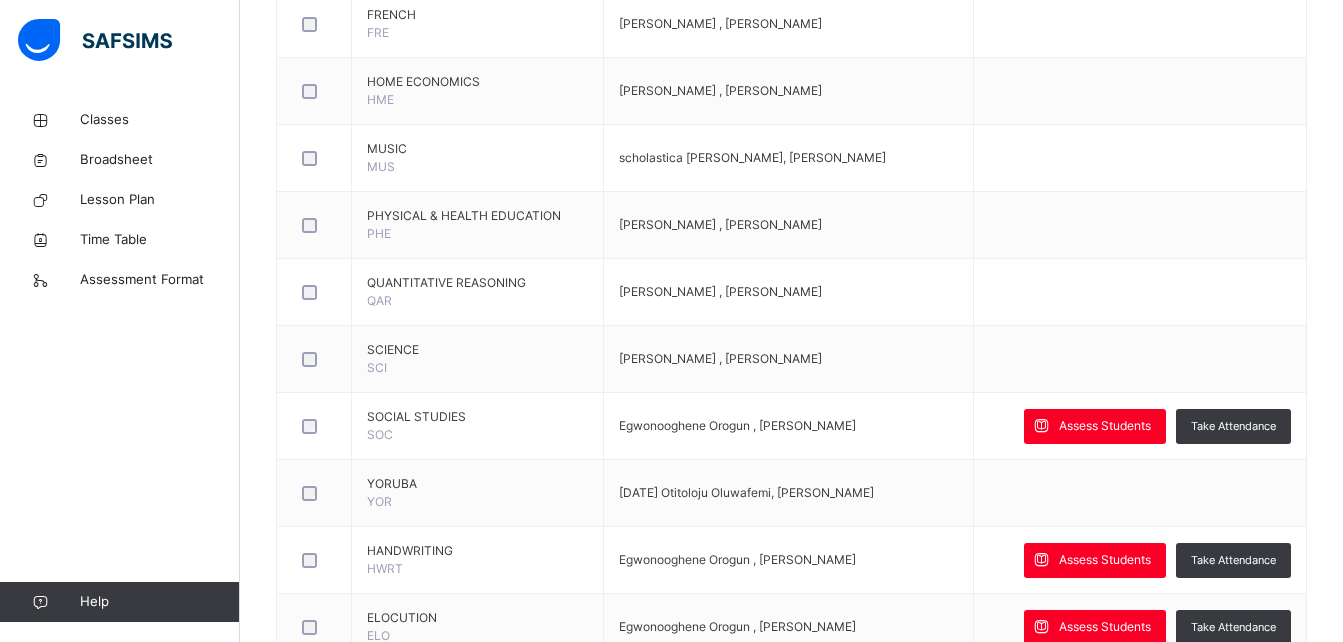scroll, scrollTop: 0, scrollLeft: 0, axis: both 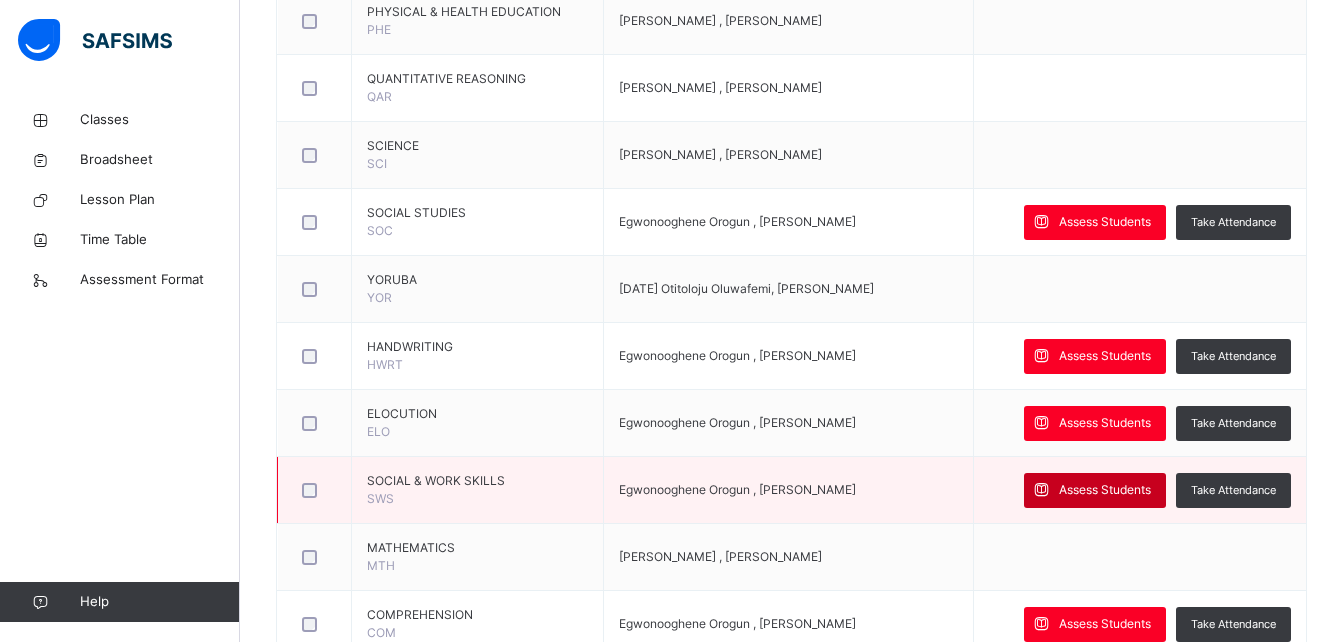 click on "Assess Students" at bounding box center [1105, 490] 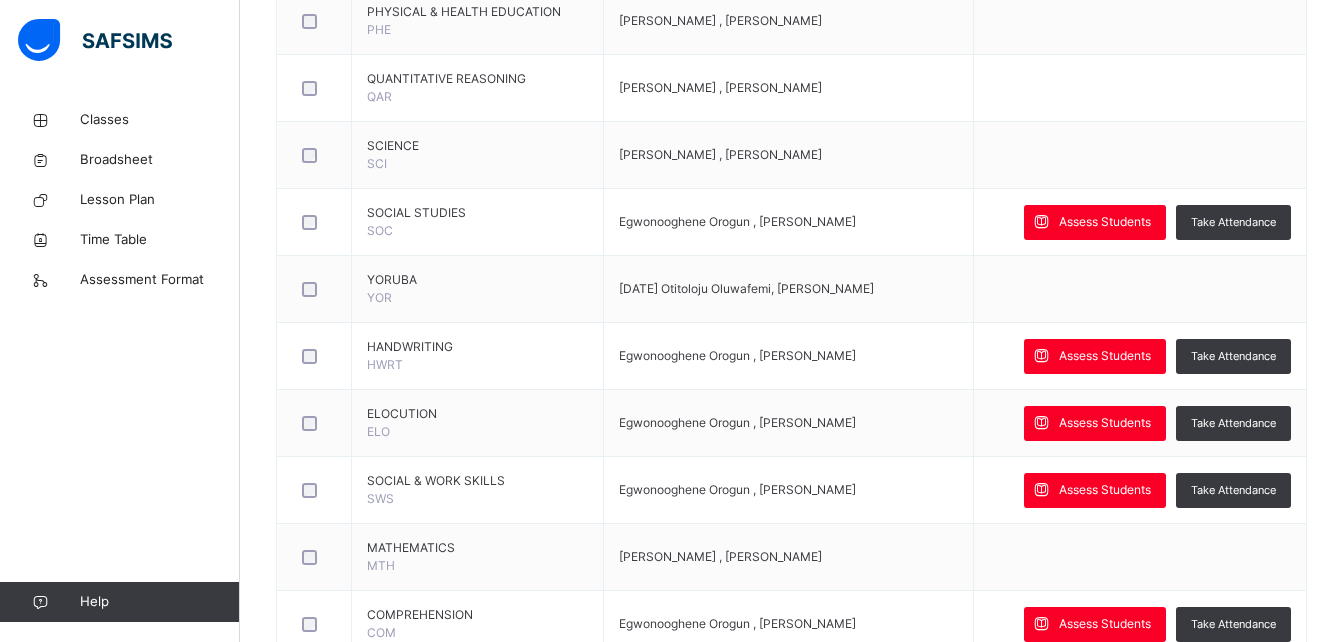 click on "Subject Trait" at bounding box center (497, 1179) 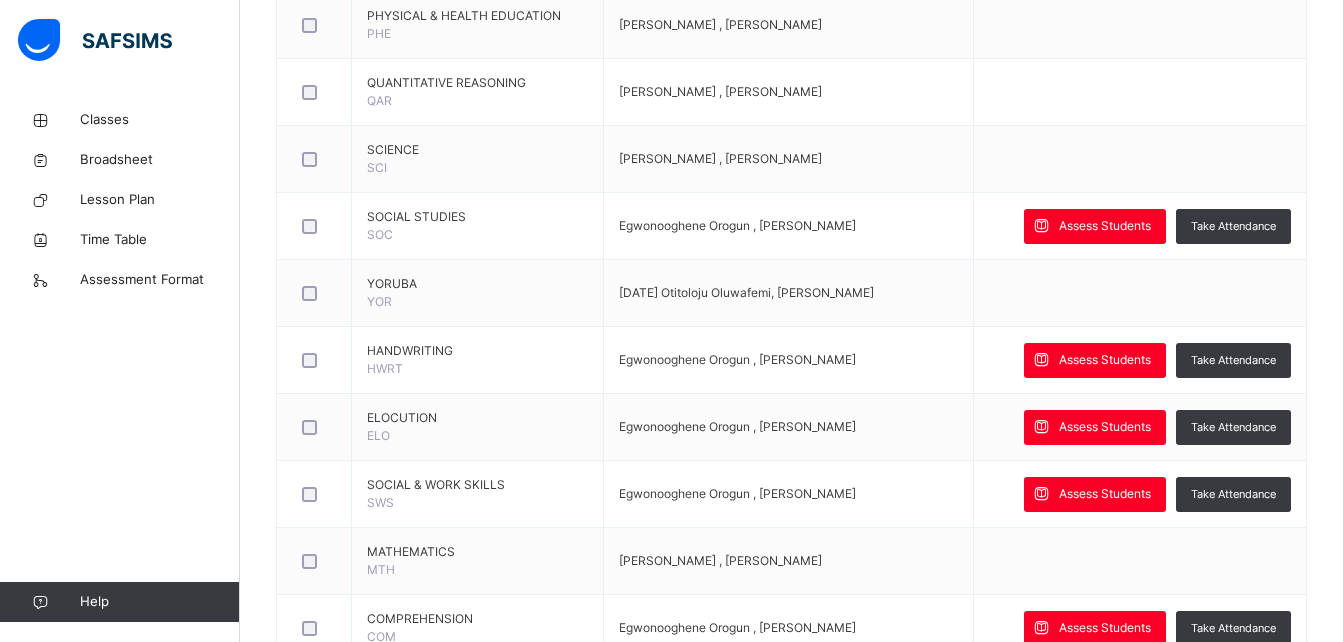 scroll, scrollTop: 921, scrollLeft: 0, axis: vertical 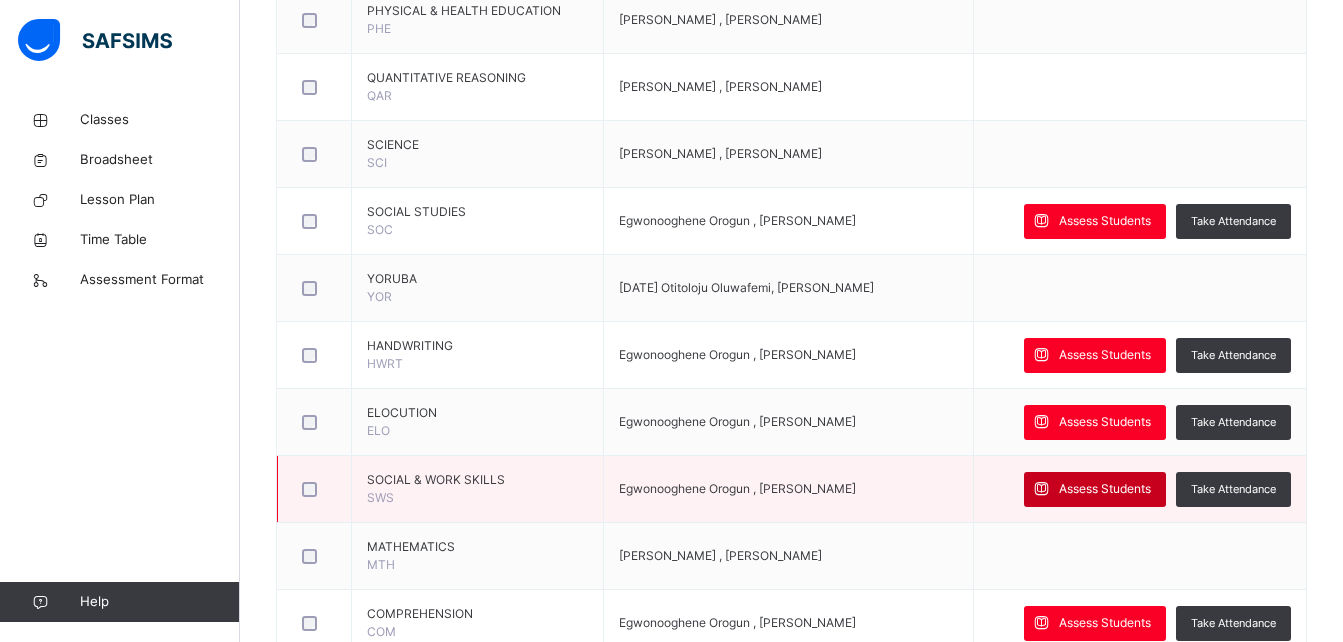 click on "Assess Students" at bounding box center (1105, 489) 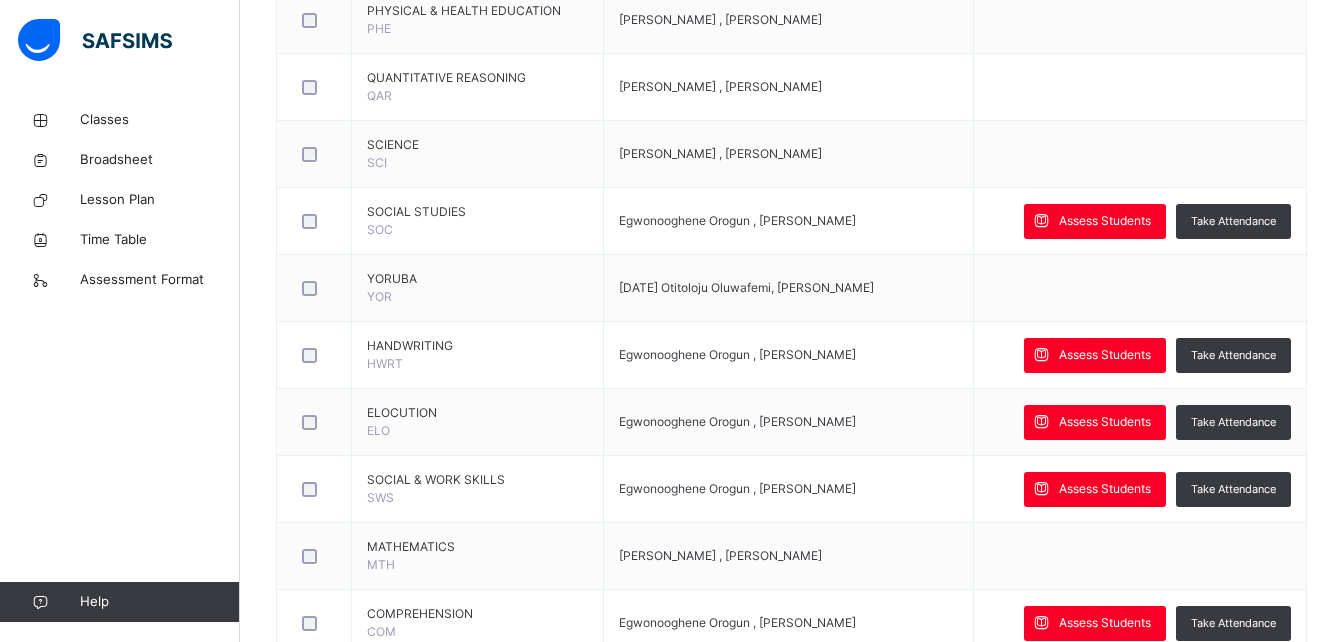 click on "Subject Trait" at bounding box center [497, 1178] 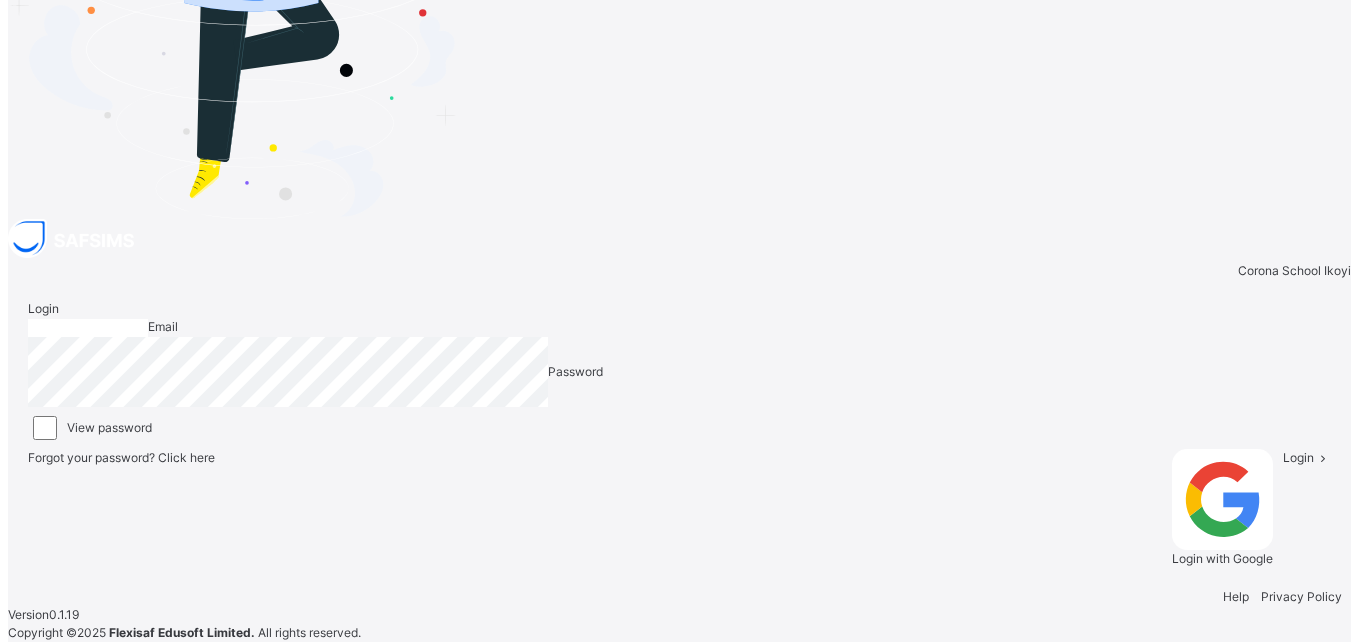scroll, scrollTop: 0, scrollLeft: 0, axis: both 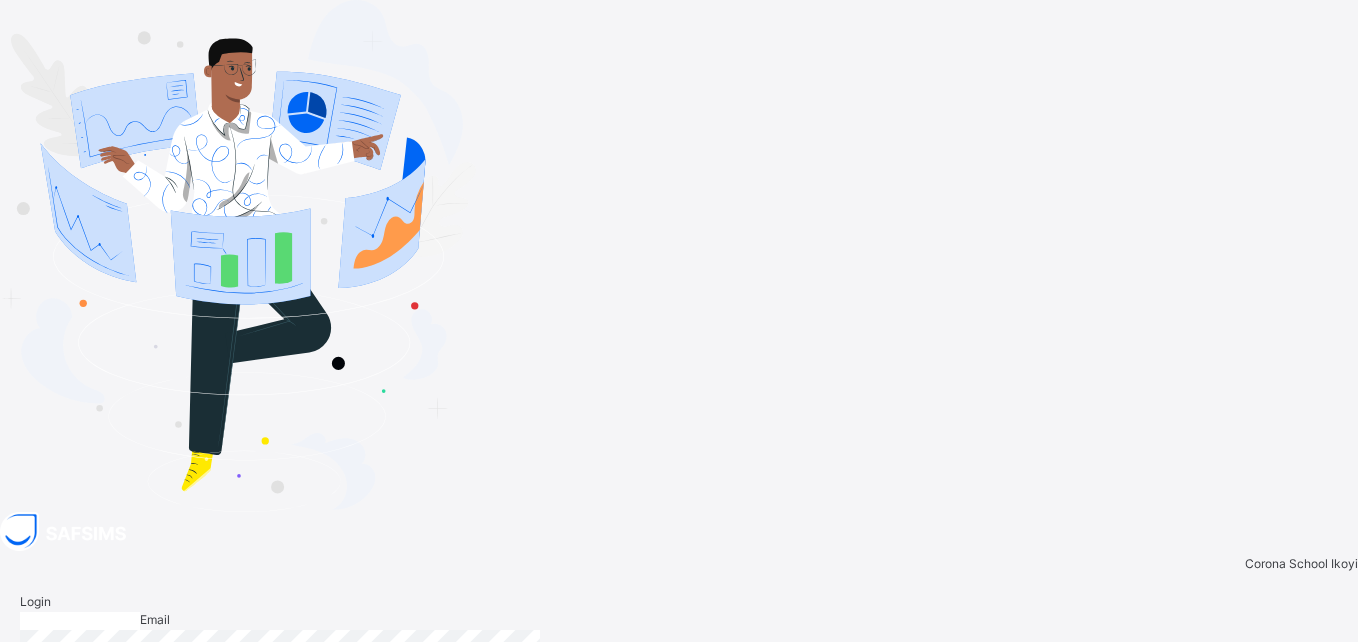 click on "Corona School Ikoyi Login Email Password View password Forgot your password?   Click here Login with Google Login   Help       Privacy Policy" at bounding box center [679, 725] 